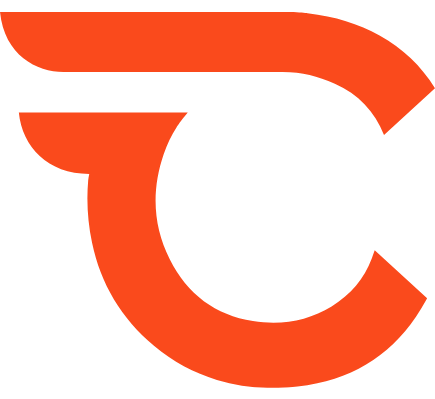 scroll, scrollTop: 0, scrollLeft: 0, axis: both 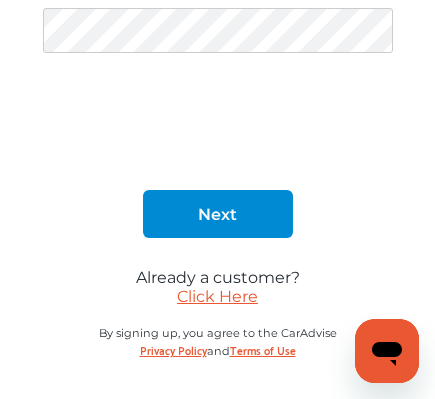 click on "Click Here" at bounding box center [217, 296] 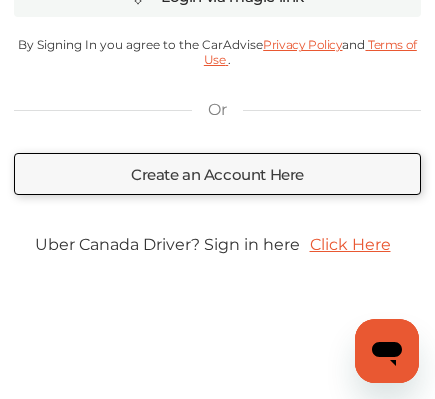 scroll, scrollTop: 614, scrollLeft: 0, axis: vertical 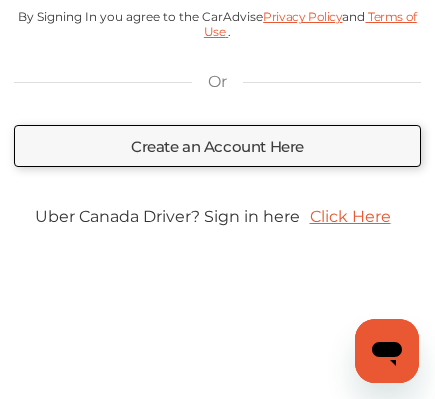 type on "**********" 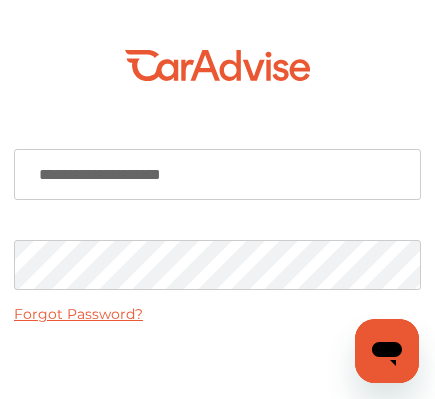scroll, scrollTop: 500, scrollLeft: 0, axis: vertical 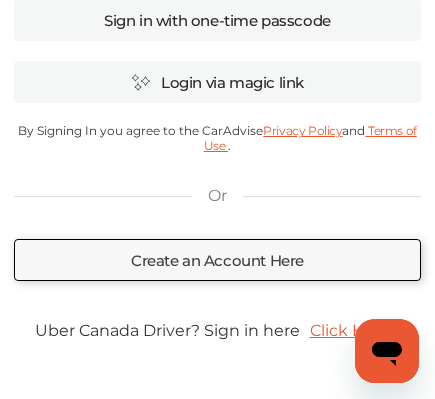 click on "Login via magic link" at bounding box center [217, 82] 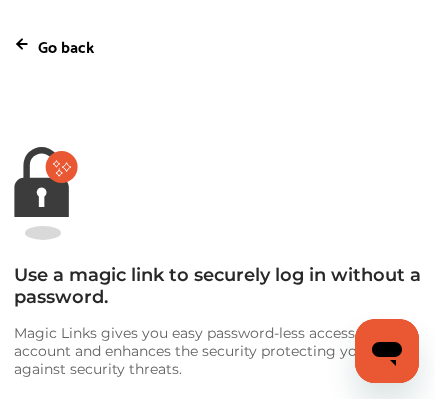 scroll, scrollTop: 89, scrollLeft: 0, axis: vertical 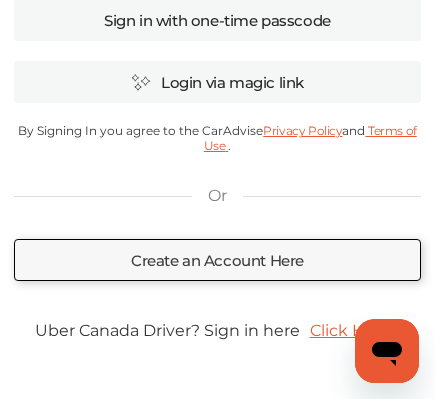 click on "Create an Account Here" at bounding box center [217, 260] 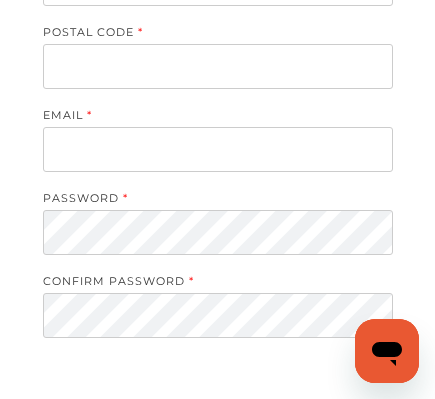 scroll, scrollTop: 0, scrollLeft: 0, axis: both 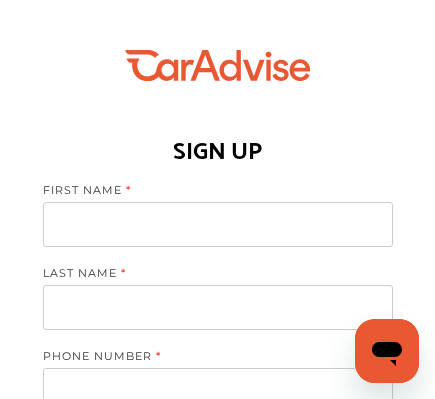 click at bounding box center [218, 224] 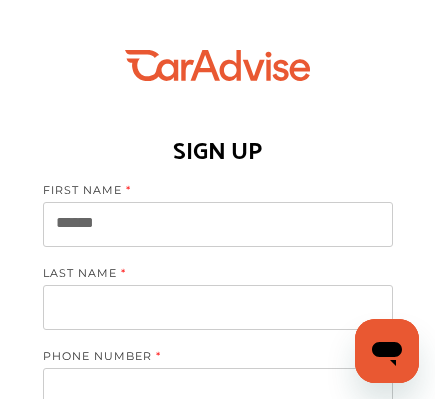 type on "*****" 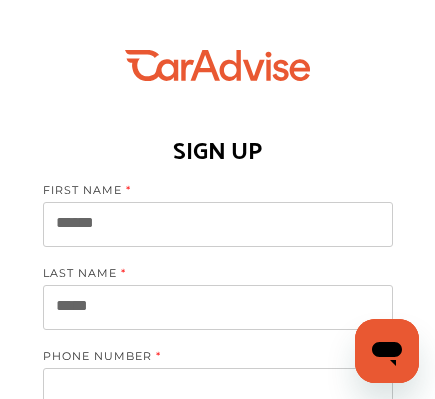 type on "**********" 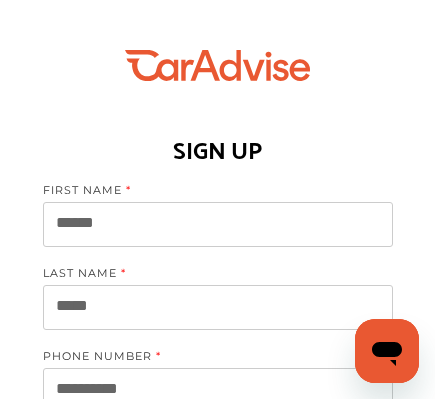 type on "*****" 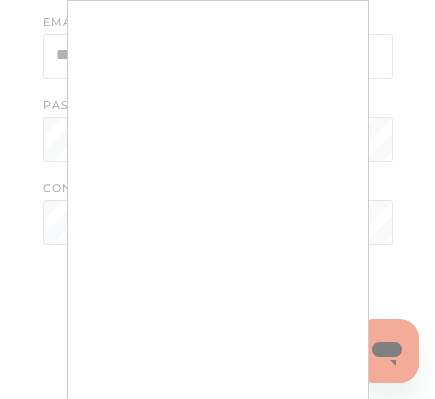 scroll, scrollTop: 101, scrollLeft: 0, axis: vertical 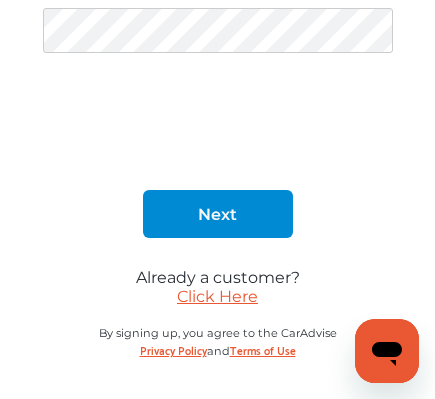 click on "Click Here" at bounding box center (217, 296) 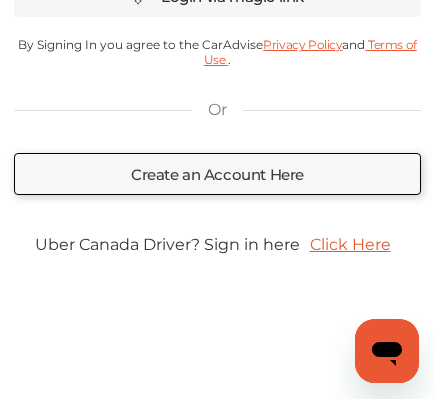 scroll, scrollTop: 614, scrollLeft: 0, axis: vertical 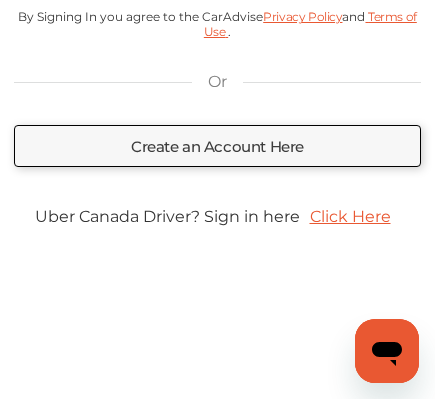 click on "Create an Account Here" at bounding box center [217, 146] 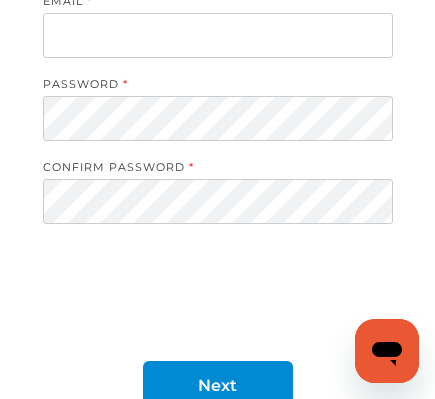 scroll, scrollTop: 21, scrollLeft: 0, axis: vertical 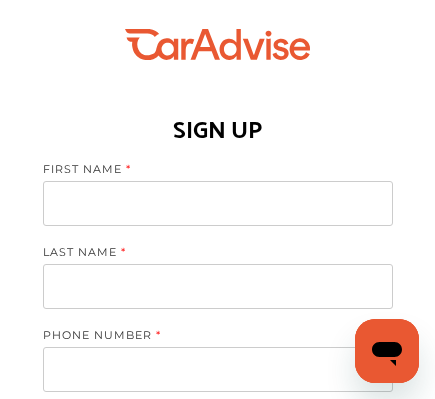 click at bounding box center (218, 203) 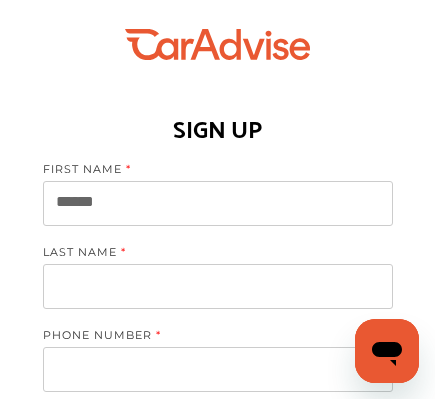 type on "*****" 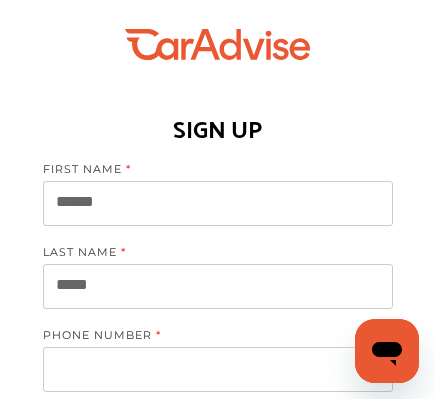 type on "**********" 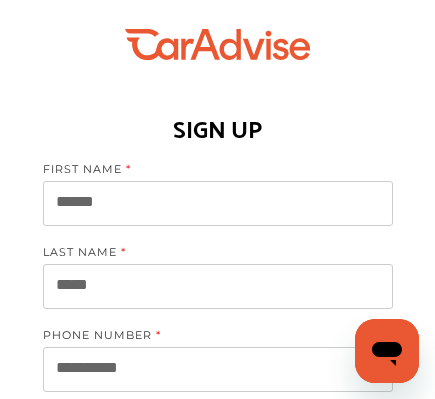 type on "*****" 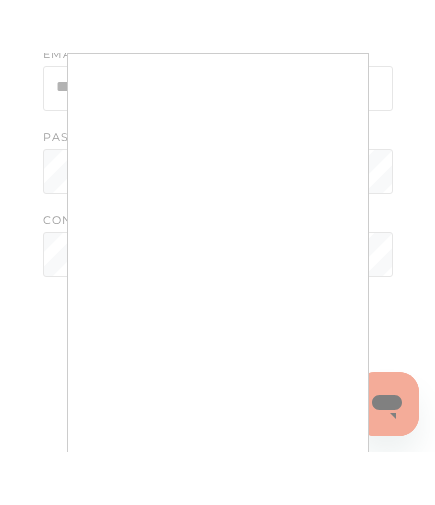 scroll, scrollTop: 101, scrollLeft: 0, axis: vertical 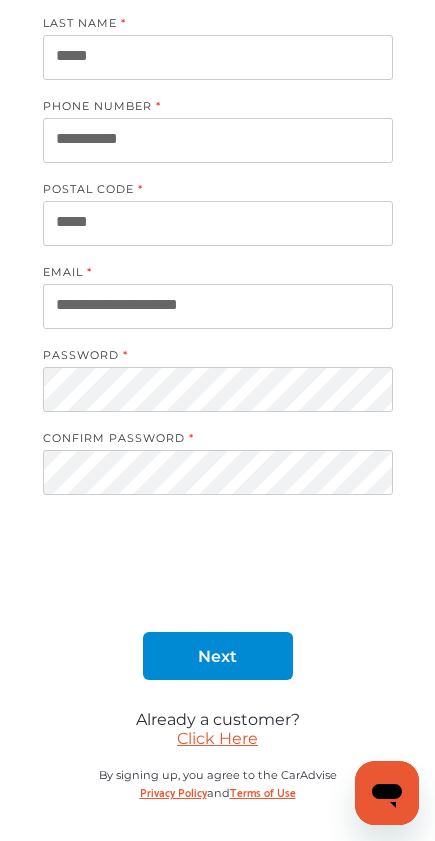 click on "Next" at bounding box center (217, 656) 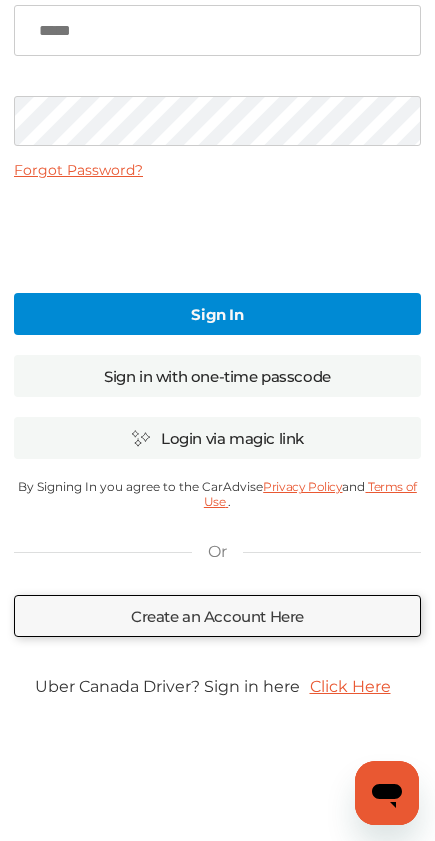 type on "**********" 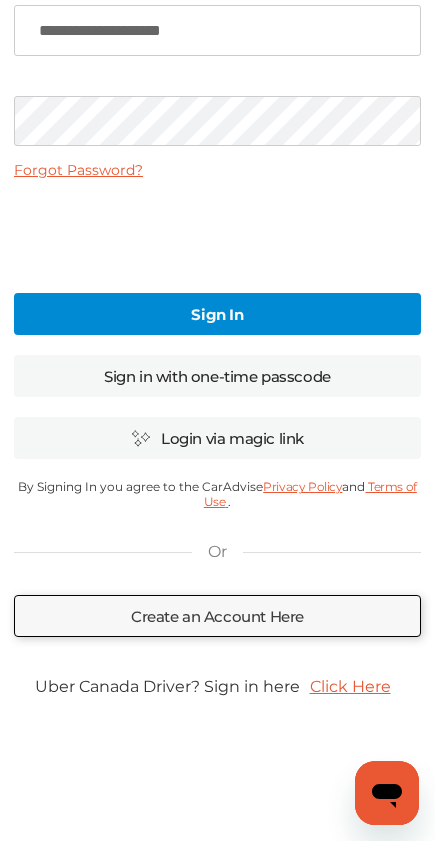 scroll, scrollTop: 172, scrollLeft: 0, axis: vertical 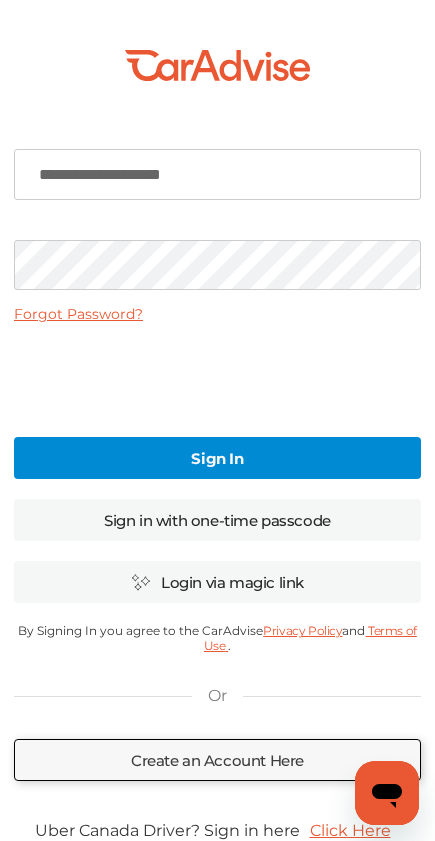click on "Sign in with one-time passcode" at bounding box center [217, 520] 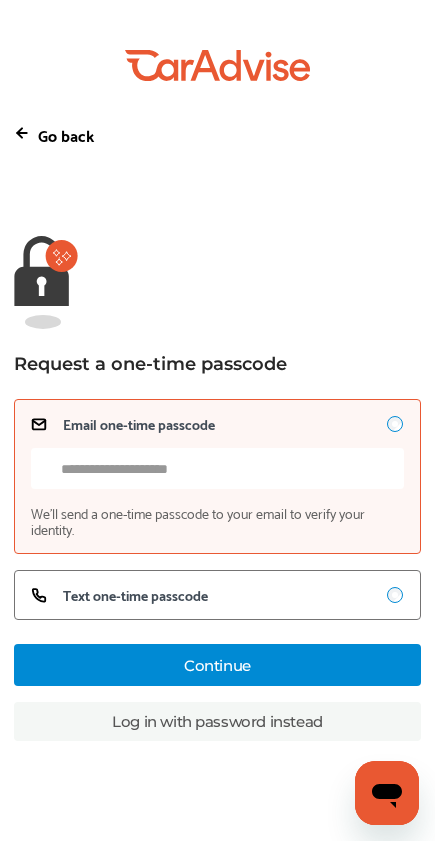 click on "Email one-time passcode We’ll send a one-time passcode to your email to verify your identity." at bounding box center (217, 468) 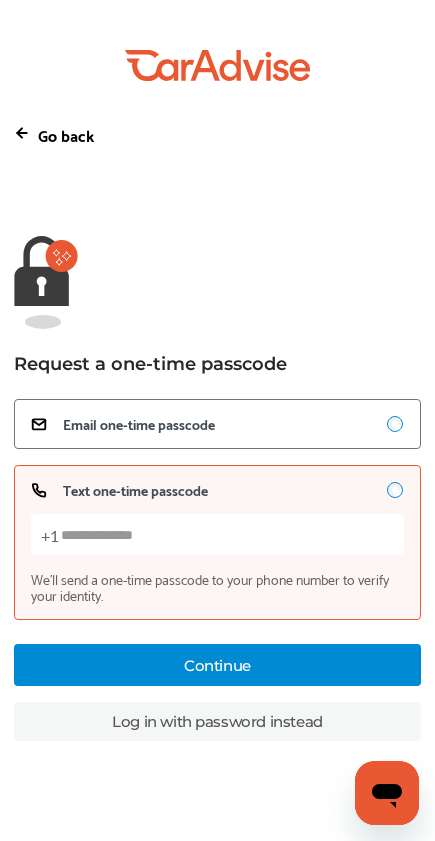 click on "Text one-time passcode We’ll send a one-time passcode to your phone number to verify your identity. +1" at bounding box center (217, 534) 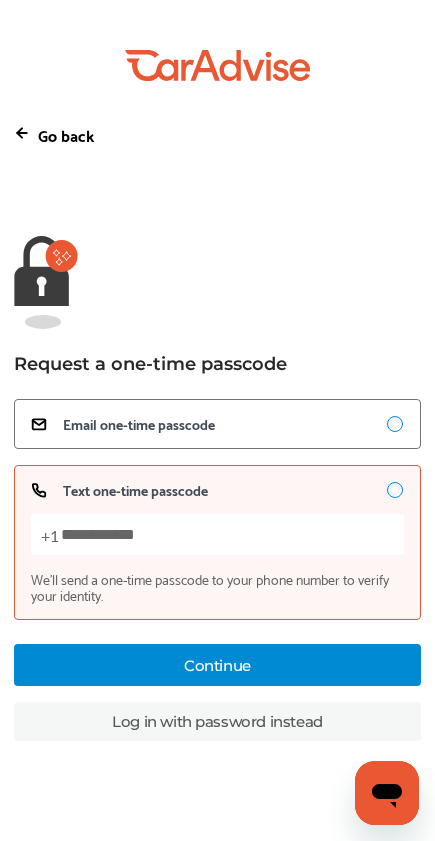 type on "**********" 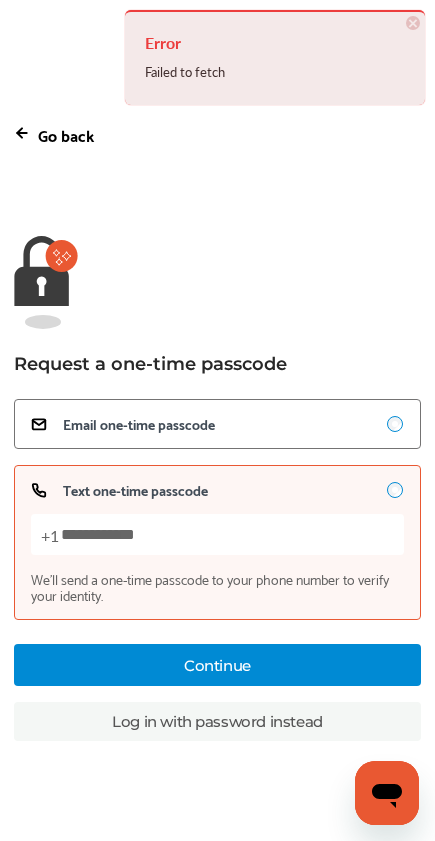 click on "**********" at bounding box center [217, 534] 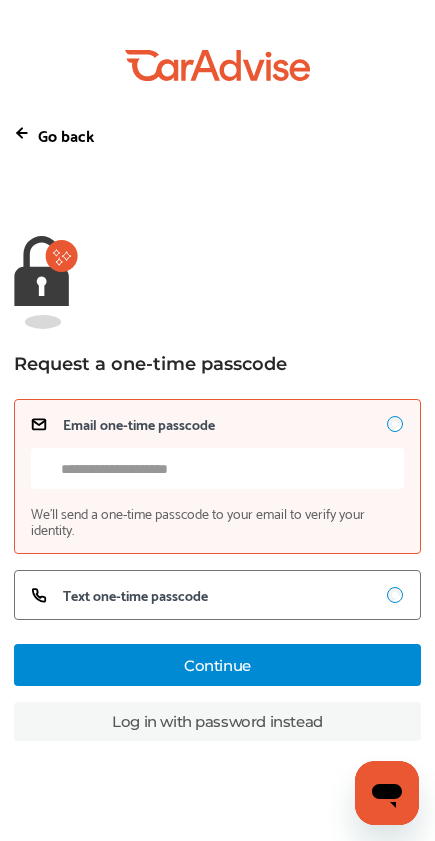 click on "Email one-time passcode We’ll send a one-time passcode to your email to verify your identity." at bounding box center (217, 468) 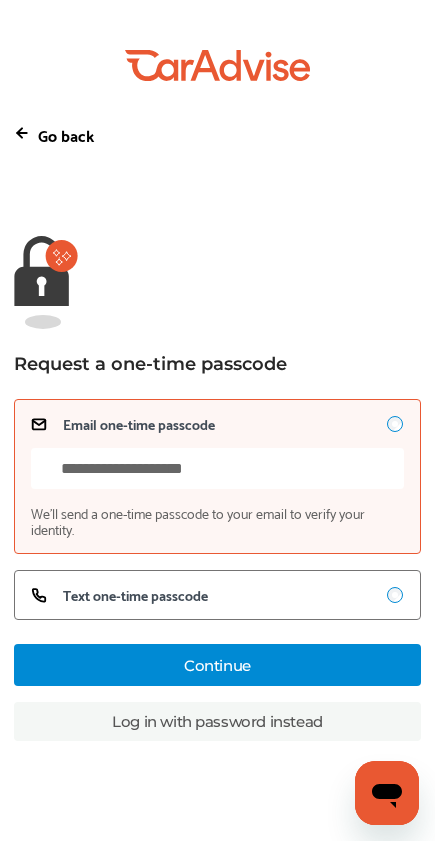 type on "**********" 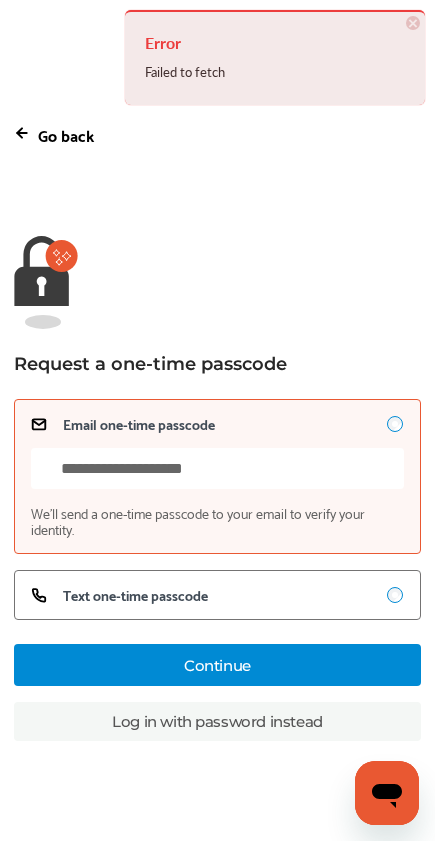 click on "Go back" at bounding box center [66, 134] 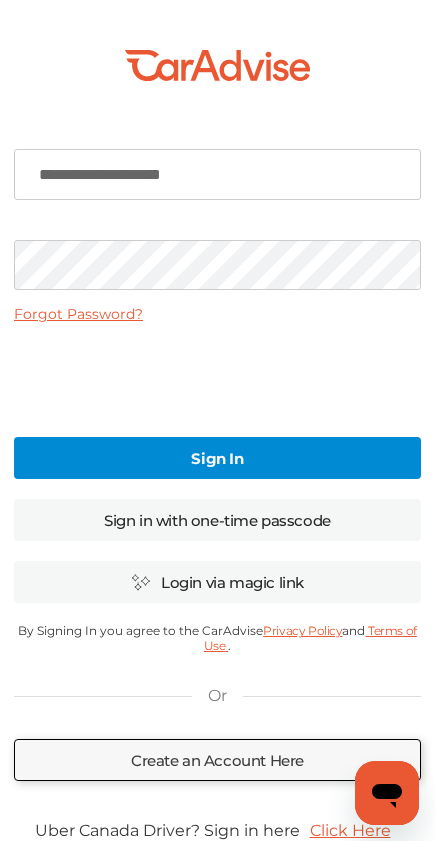 click on "💰" at bounding box center (217, 420) 